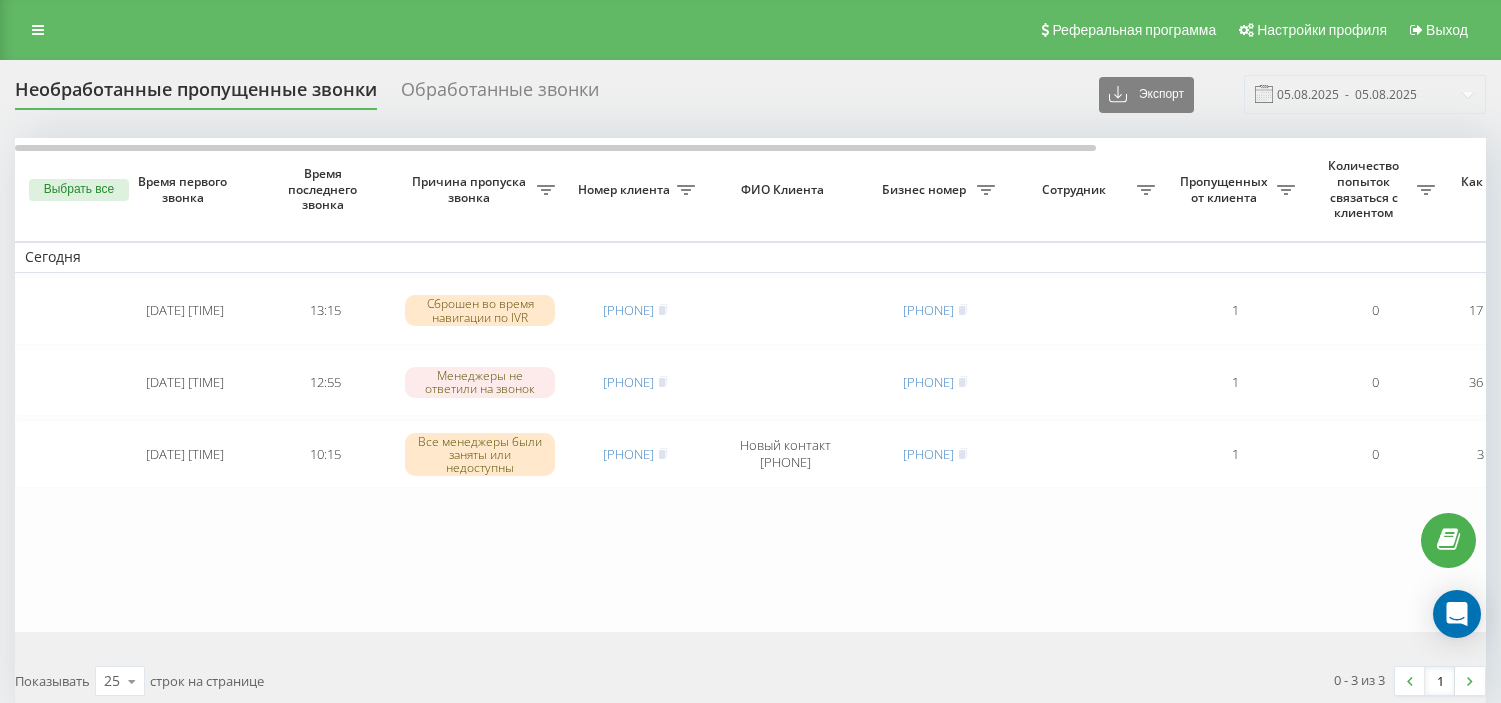 scroll, scrollTop: 0, scrollLeft: 0, axis: both 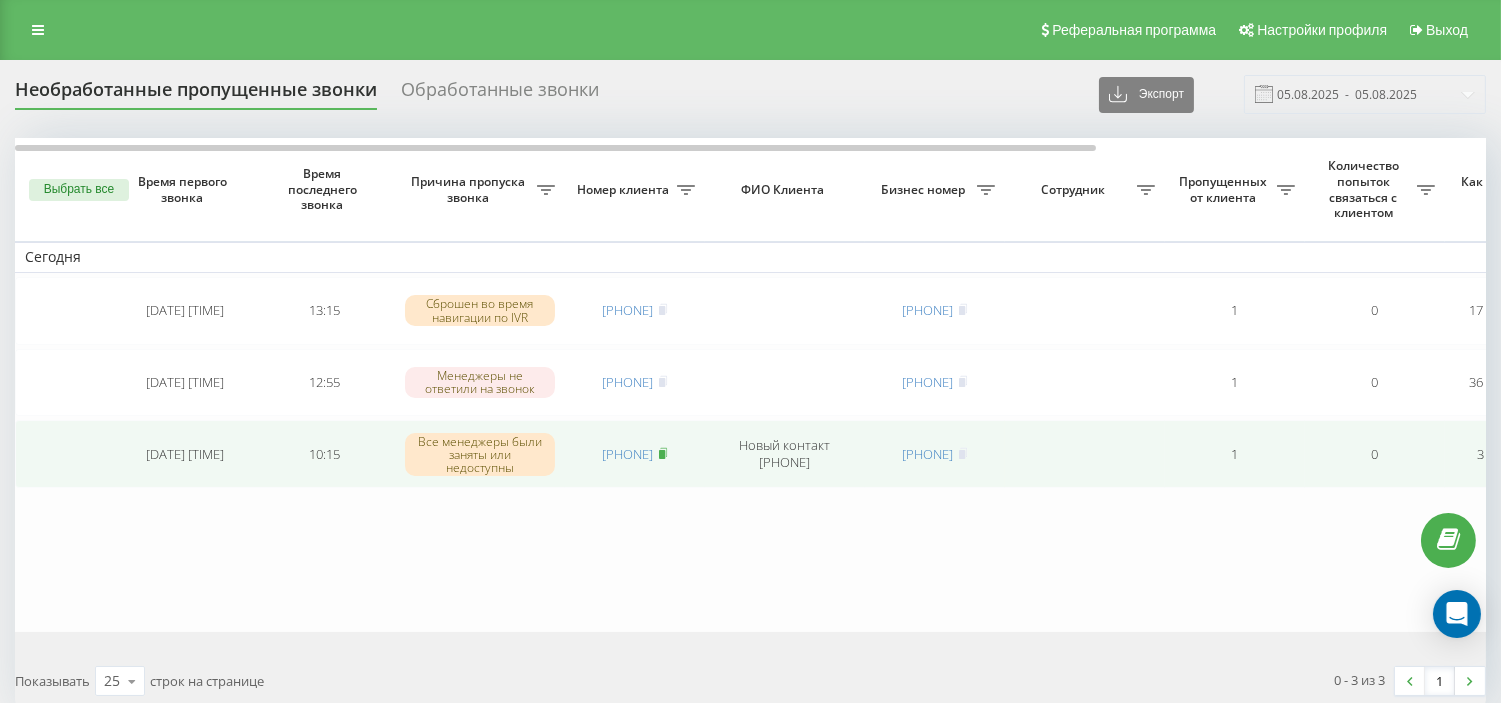 click 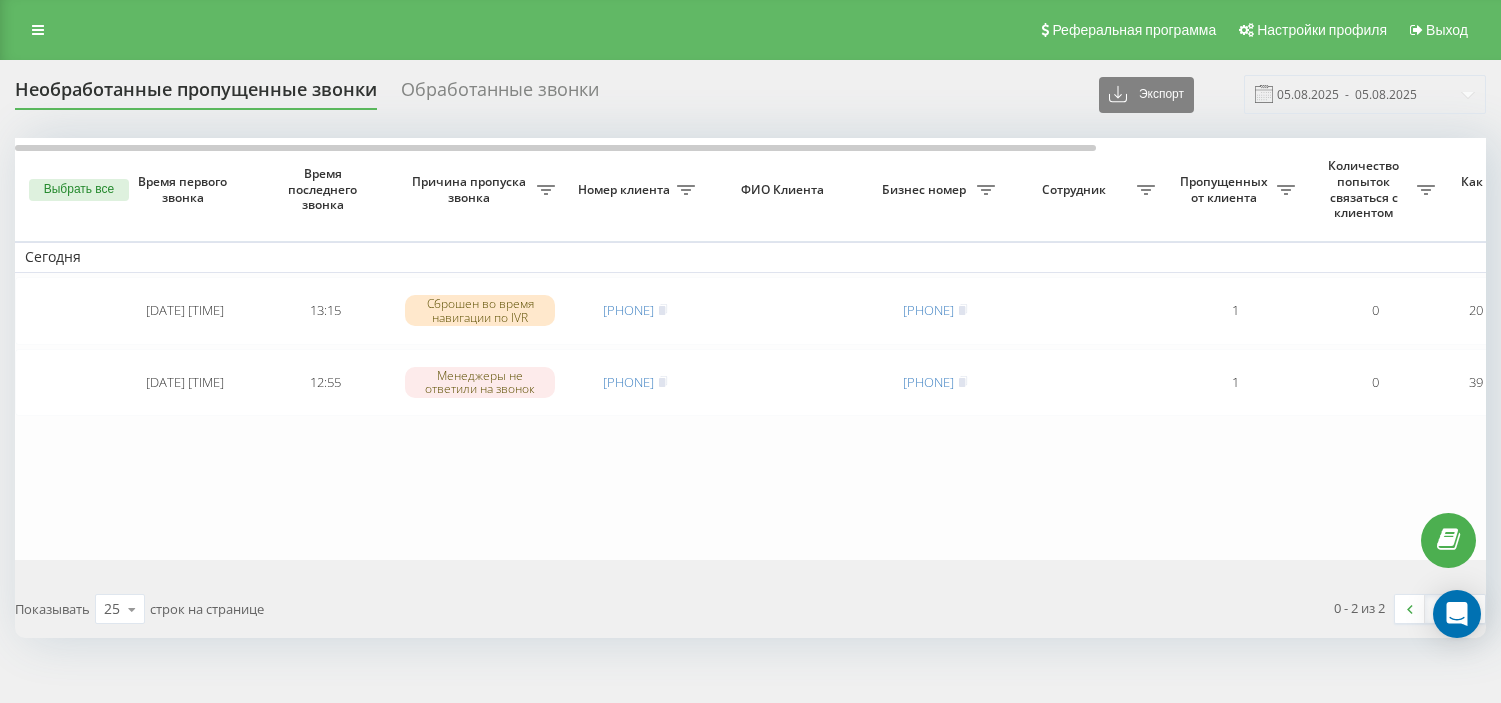 scroll, scrollTop: 0, scrollLeft: 0, axis: both 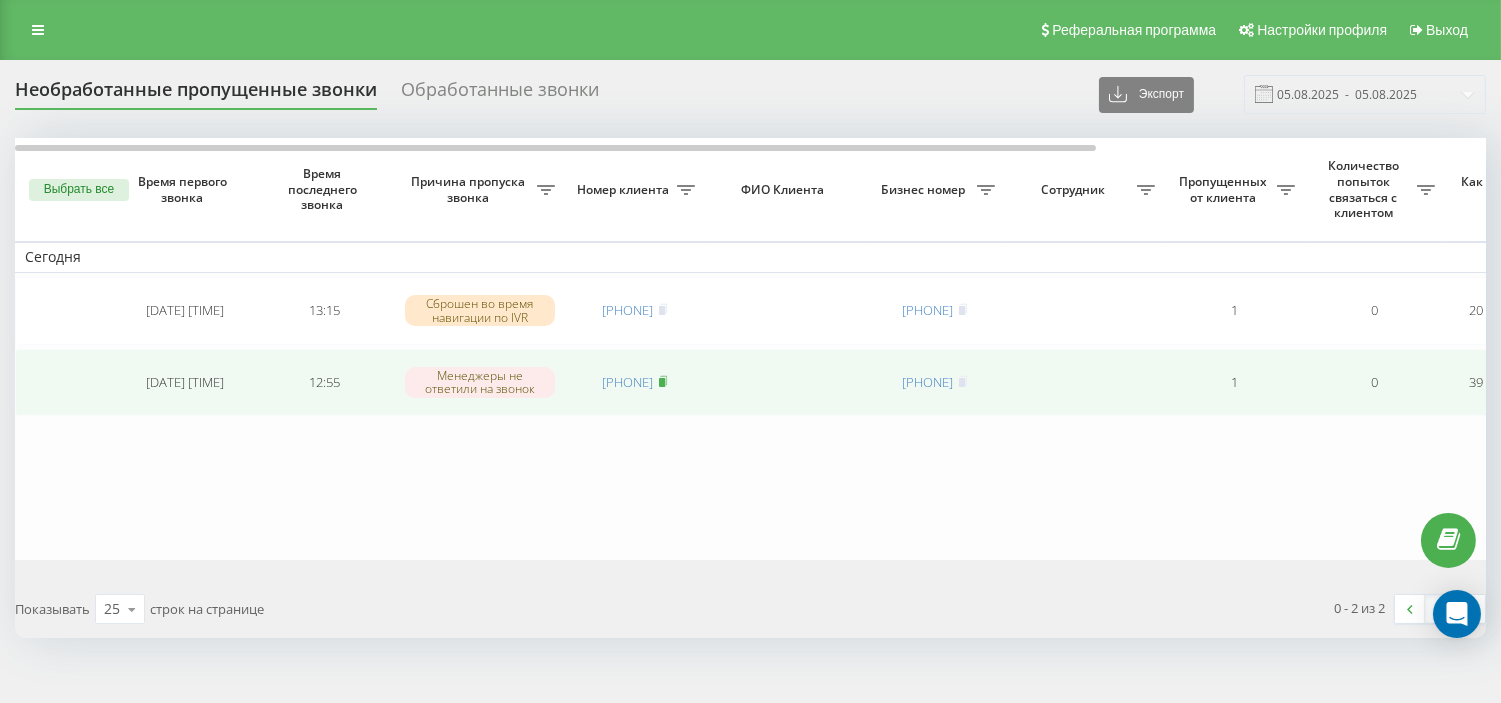 click 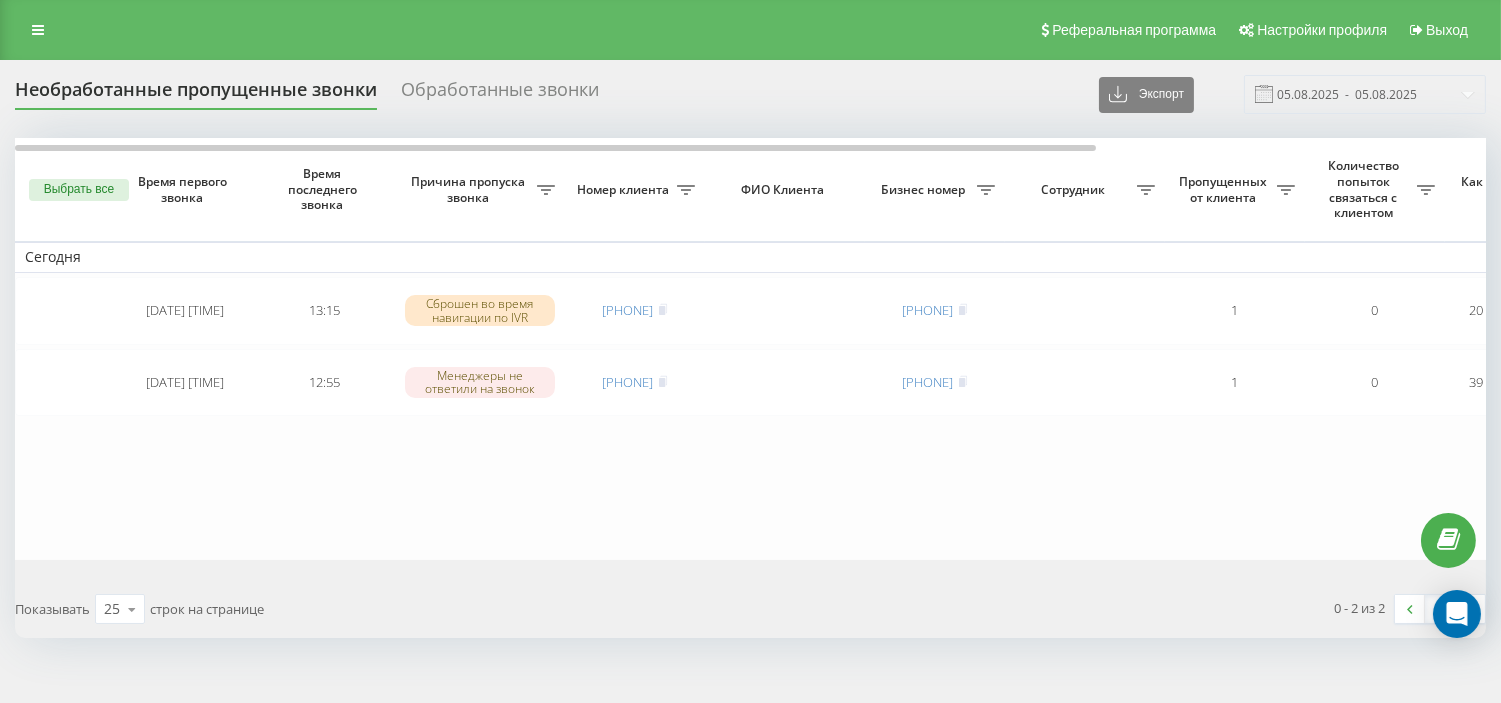 drag, startPoint x: 707, startPoint y: 80, endPoint x: 675, endPoint y: 75, distance: 32.38827 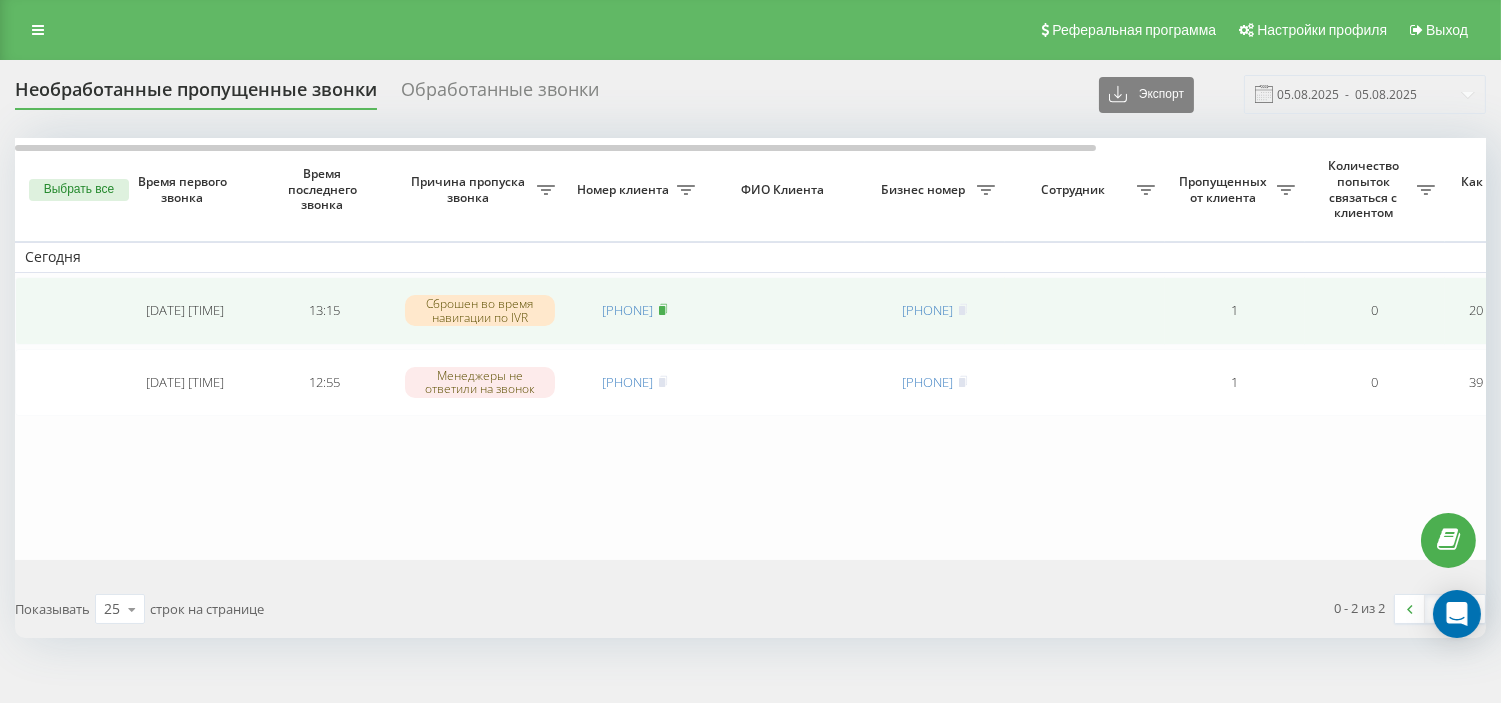 click 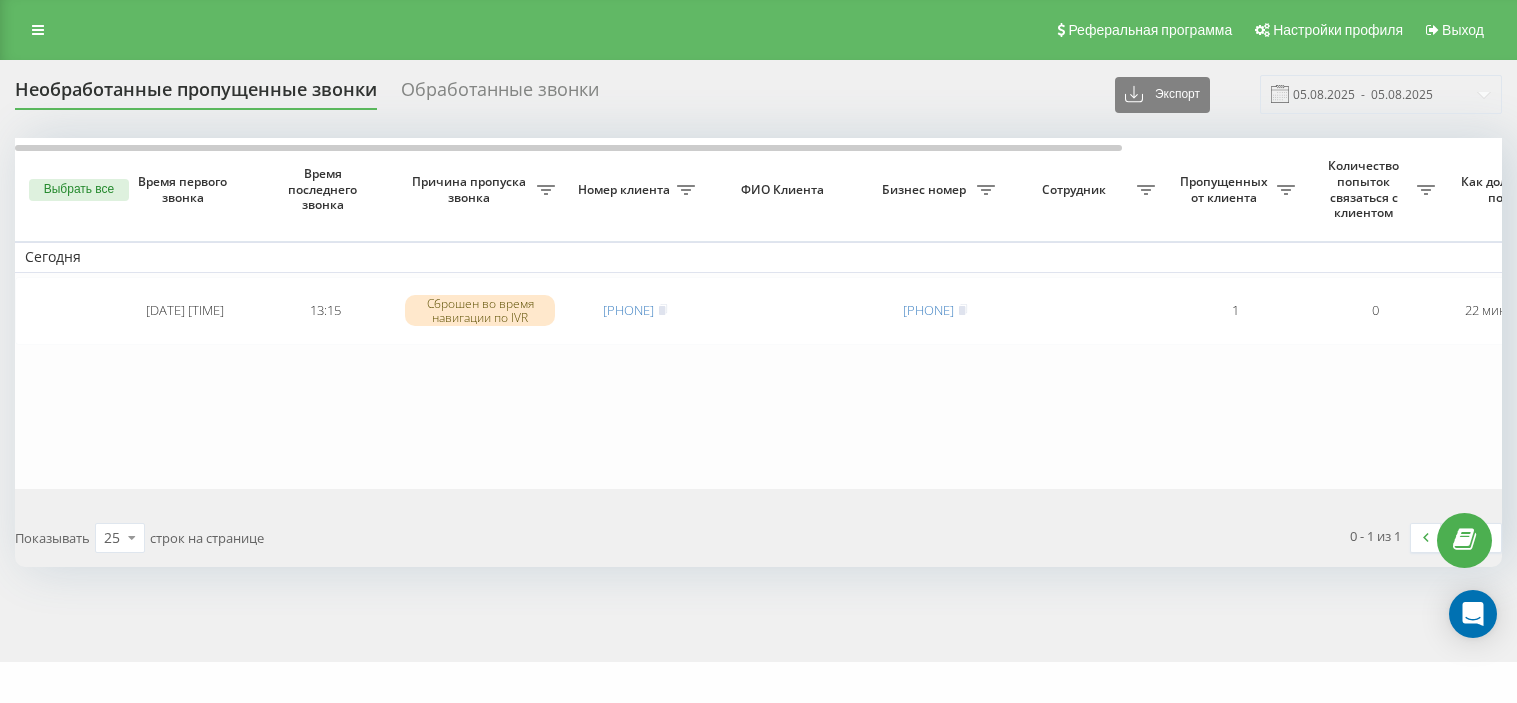 scroll, scrollTop: 0, scrollLeft: 0, axis: both 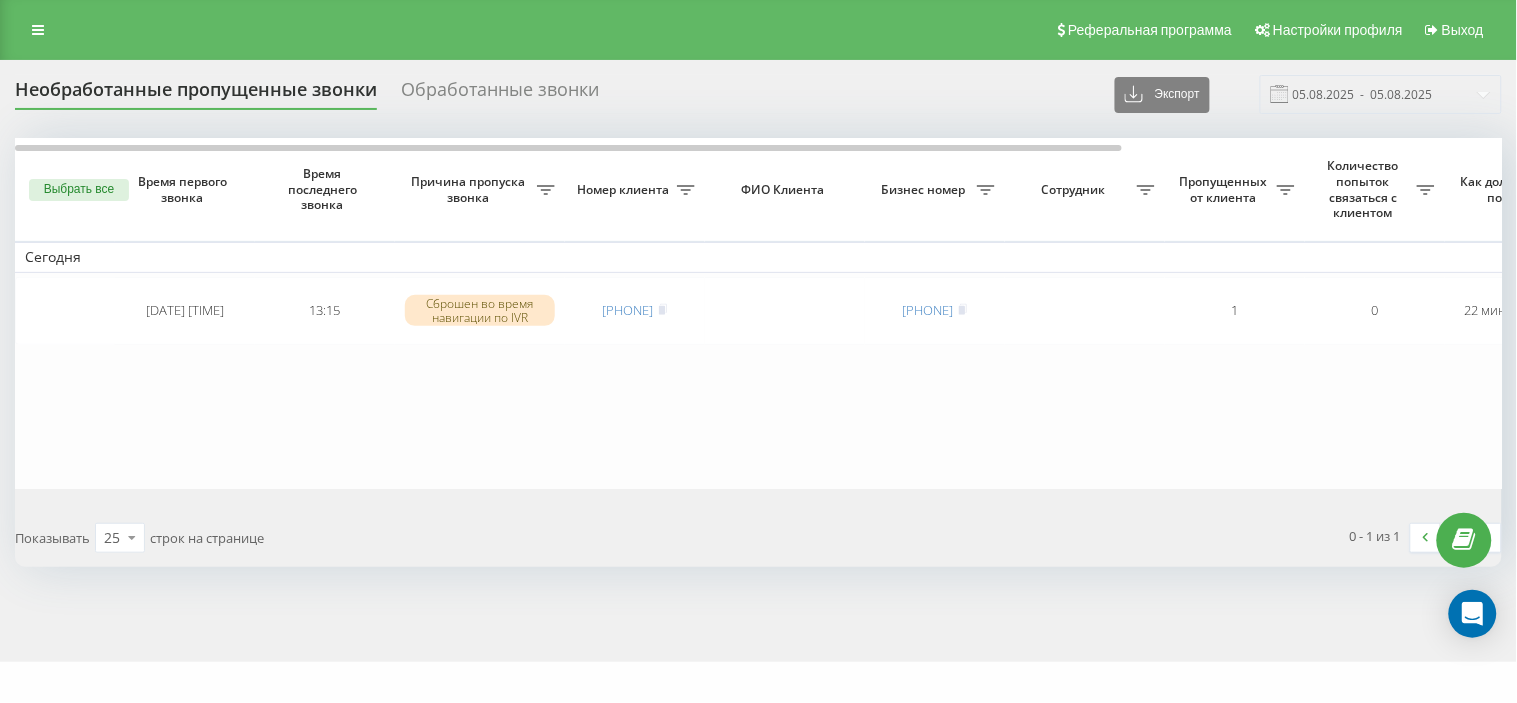 click on "Сегодня 2025-08-05 13:15:02 13:15 Сброшен во время навигации по IVR 380508883327 380443642277 1 0 22 минуты назад Ukraine Обработать Не удалось связаться Связался с клиентом с помощью другого канала Клиент перезвонил сам с другого номера Другой вариант" at bounding box center [1015, 313] 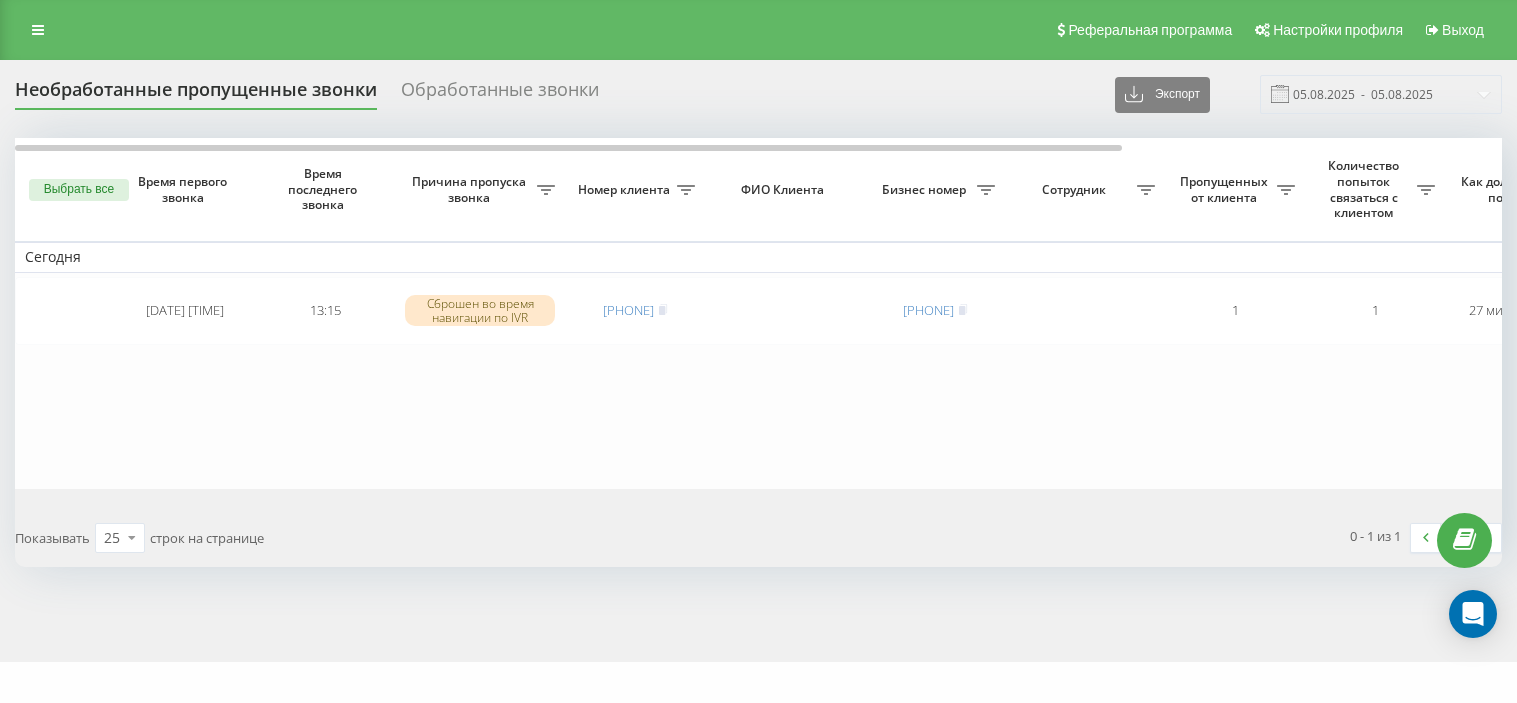 scroll, scrollTop: 0, scrollLeft: 0, axis: both 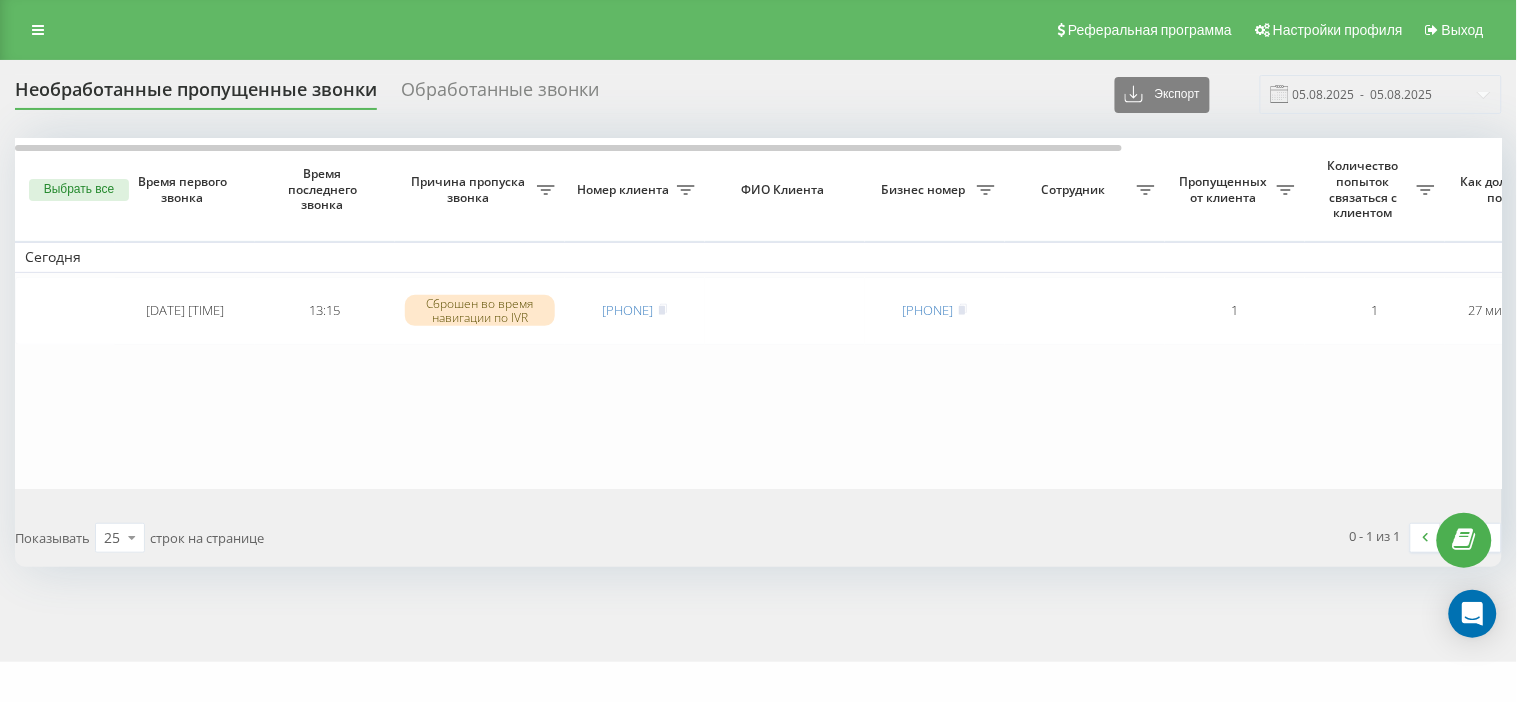 drag, startPoint x: 0, startPoint y: 0, endPoint x: 325, endPoint y: 401, distance: 516.1647 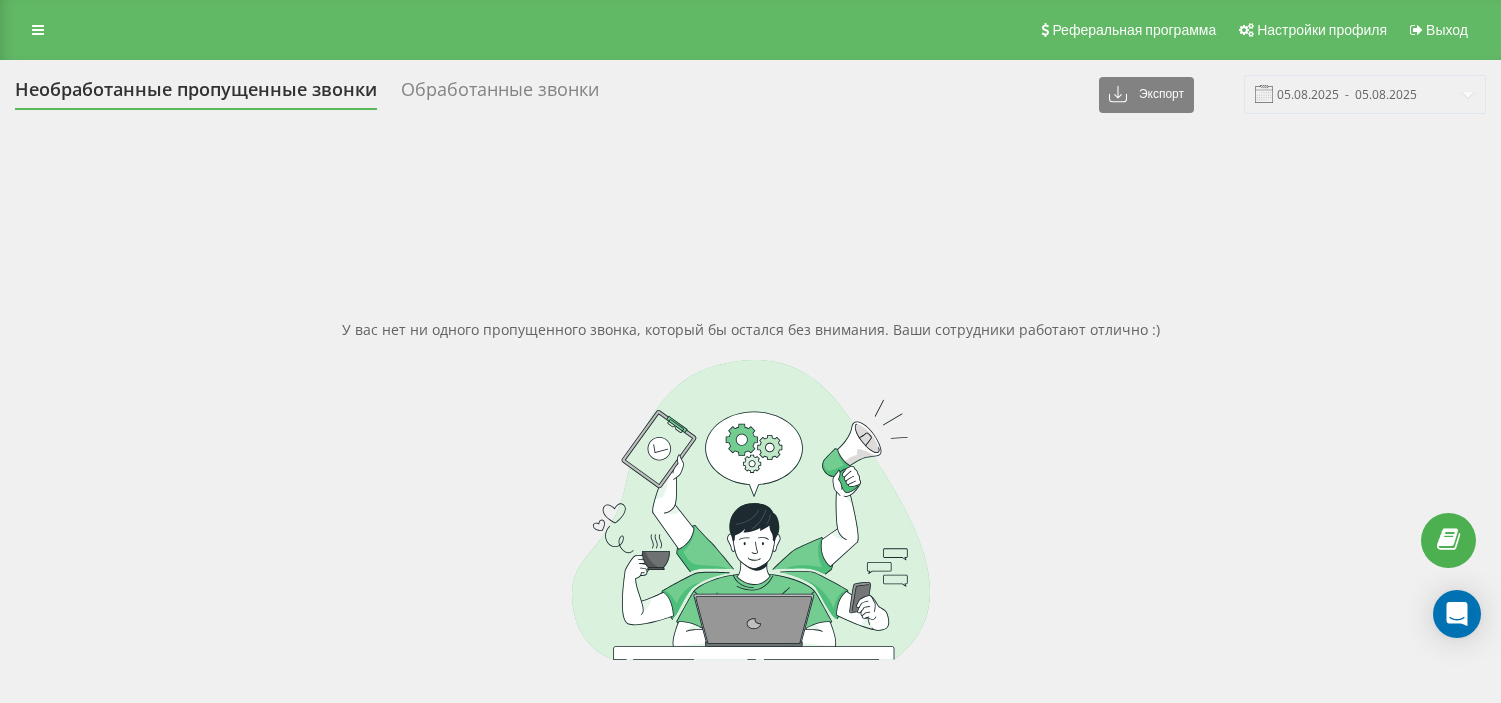 scroll, scrollTop: 0, scrollLeft: 0, axis: both 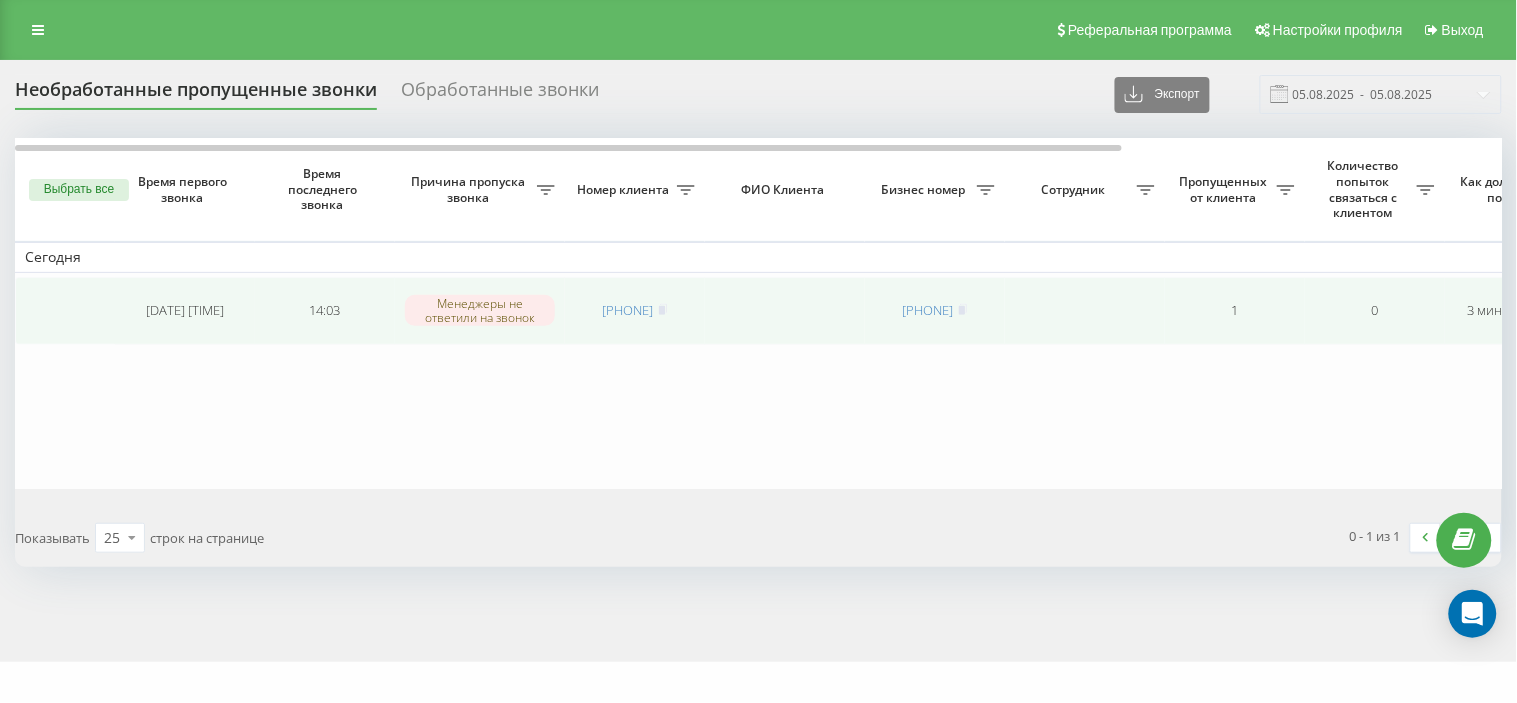 click on "[PHONE]" at bounding box center (635, 311) 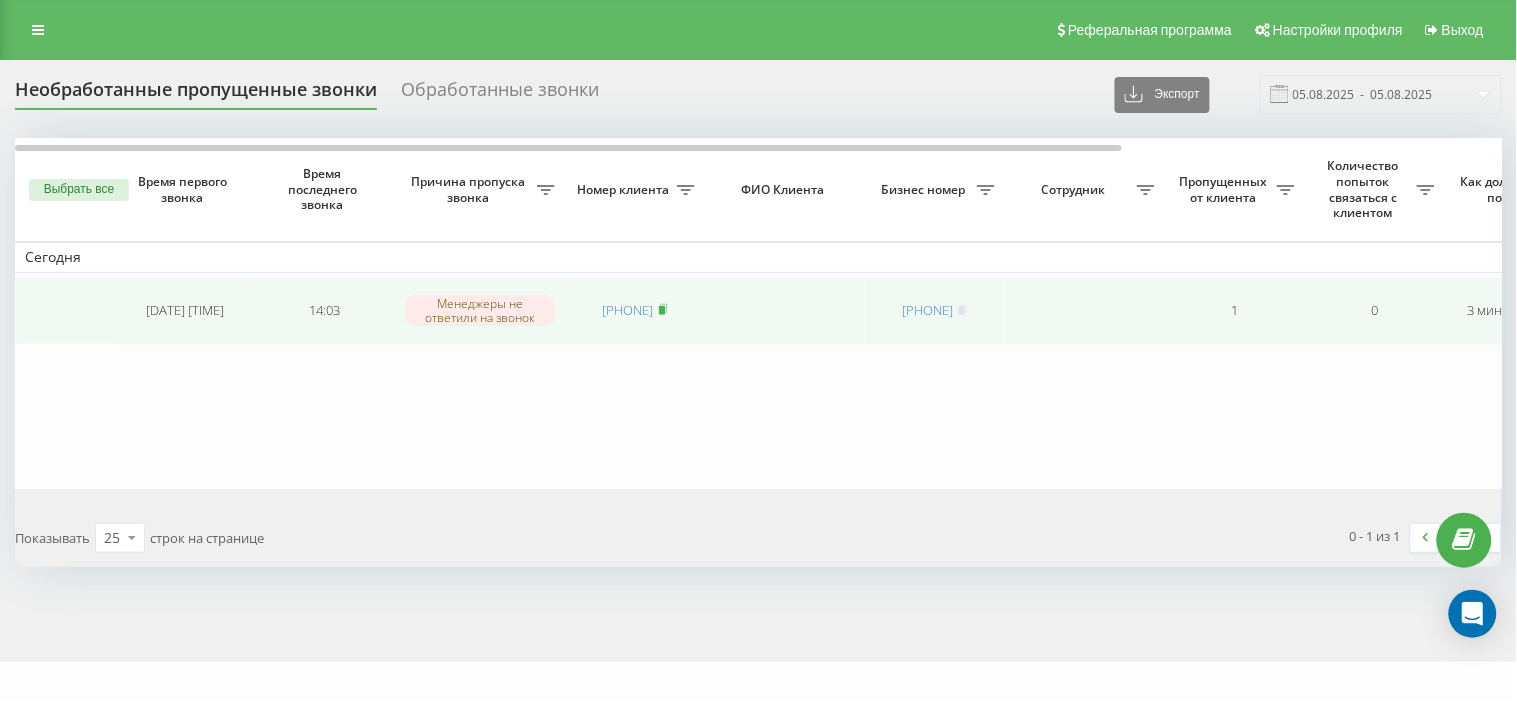 click 